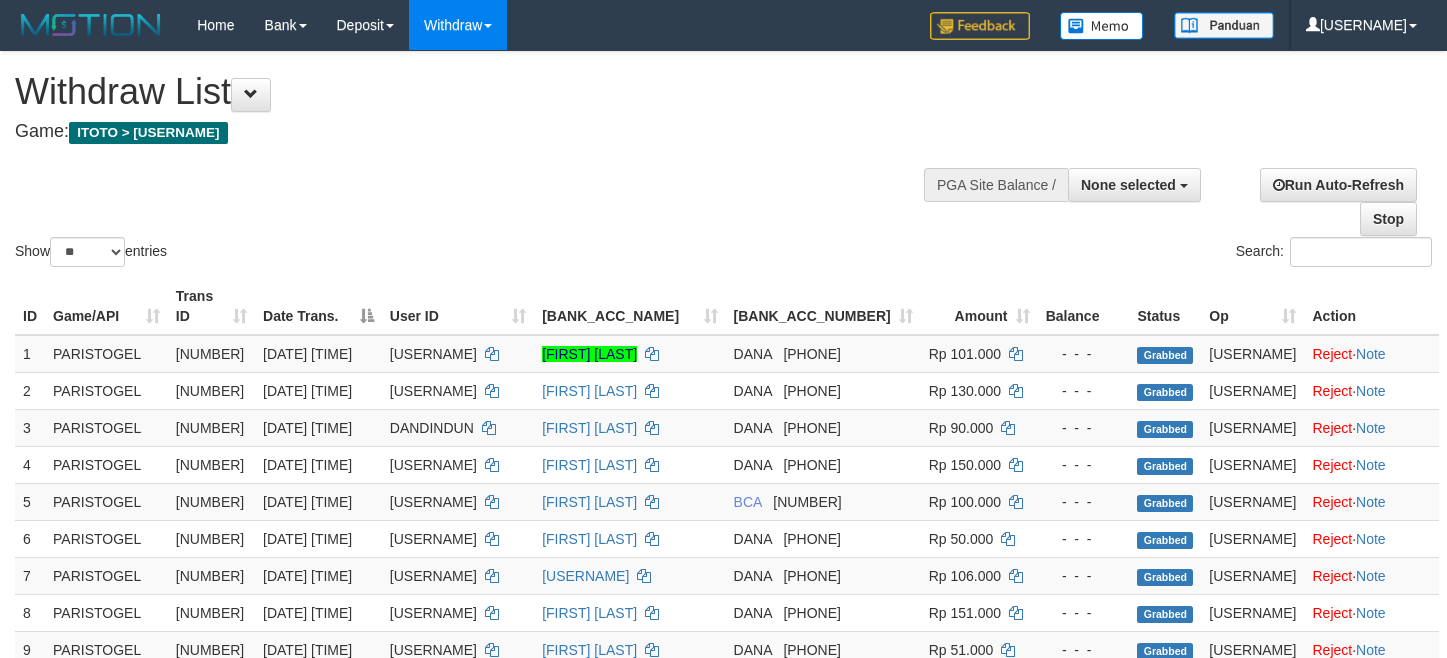 scroll, scrollTop: 16, scrollLeft: 0, axis: vertical 